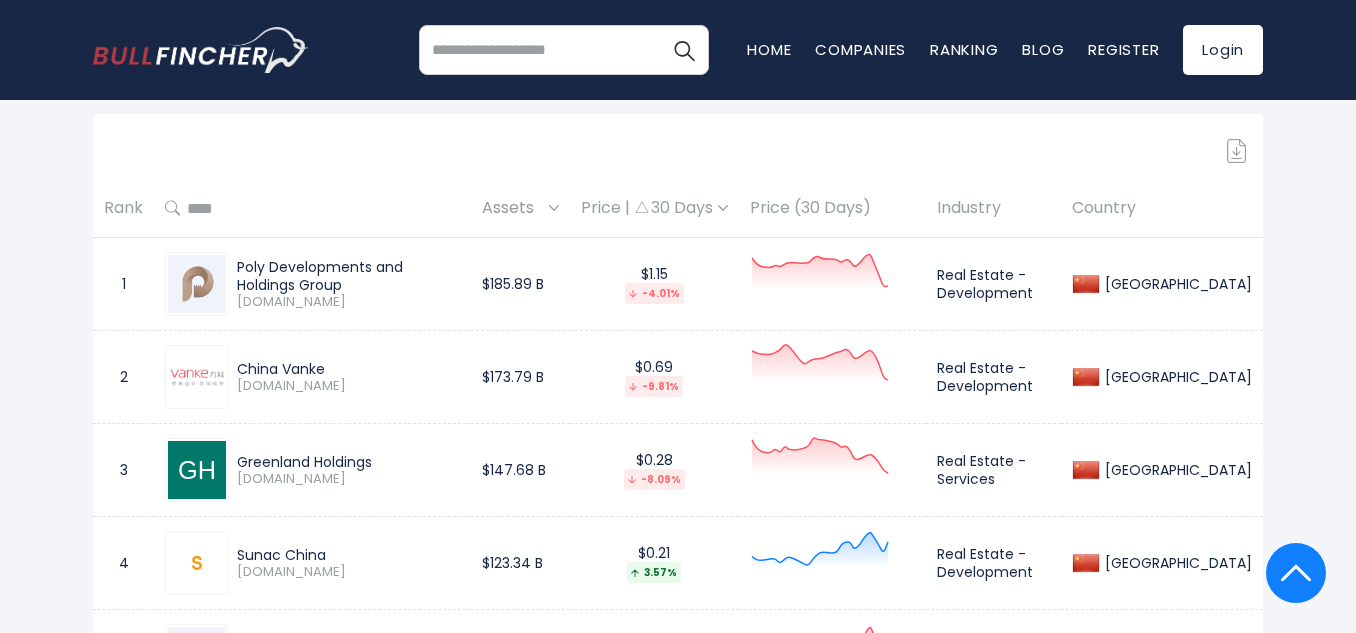 scroll, scrollTop: 15700, scrollLeft: 0, axis: vertical 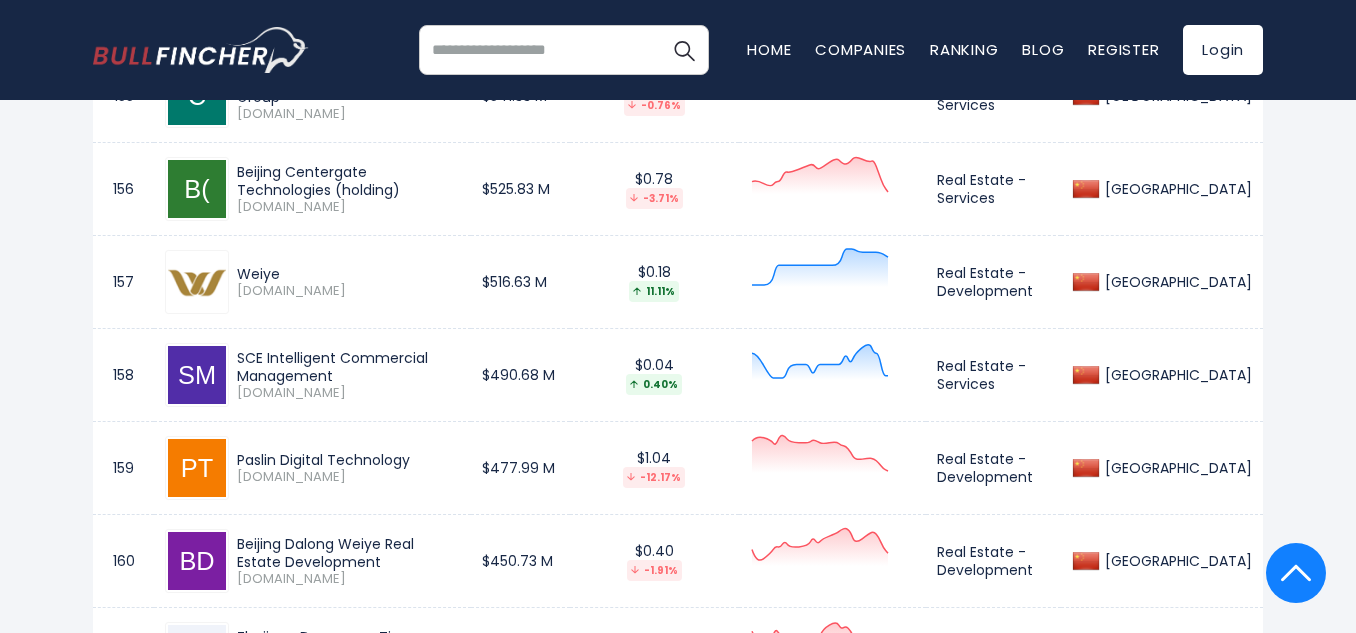drag, startPoint x: 259, startPoint y: 256, endPoint x: 228, endPoint y: 257, distance: 31.016125 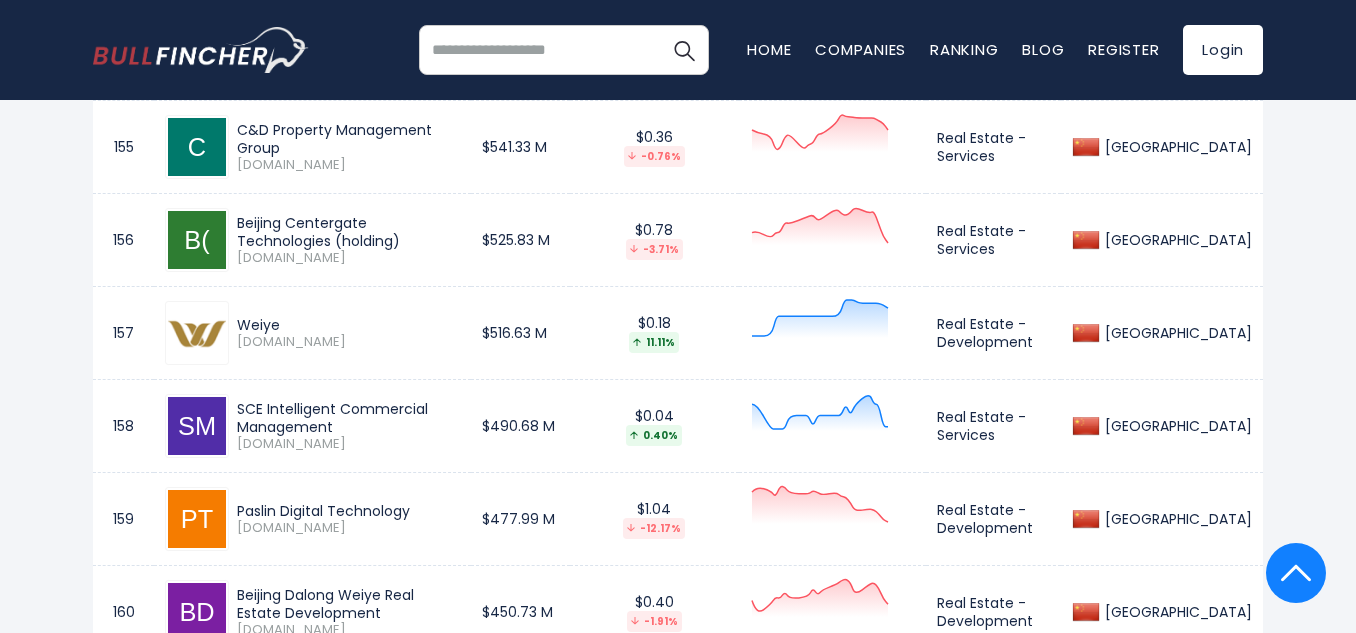 scroll, scrollTop: 15300, scrollLeft: 0, axis: vertical 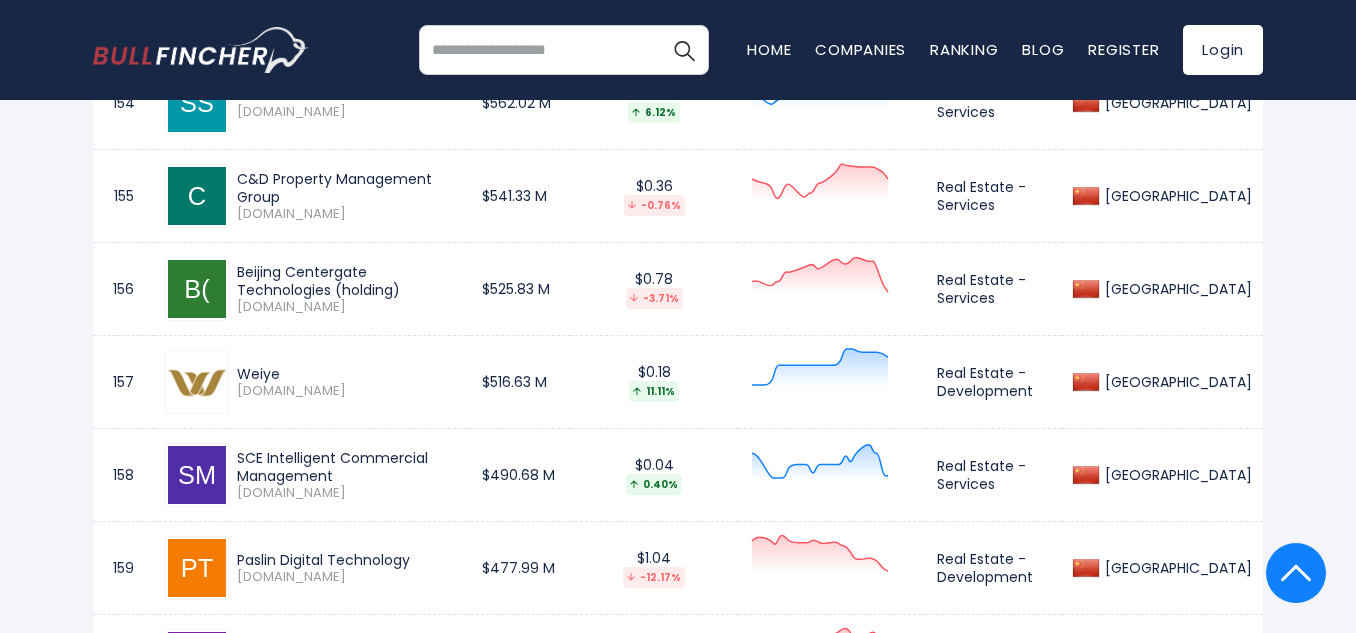 drag, startPoint x: 537, startPoint y: 268, endPoint x: 237, endPoint y: 271, distance: 300.015 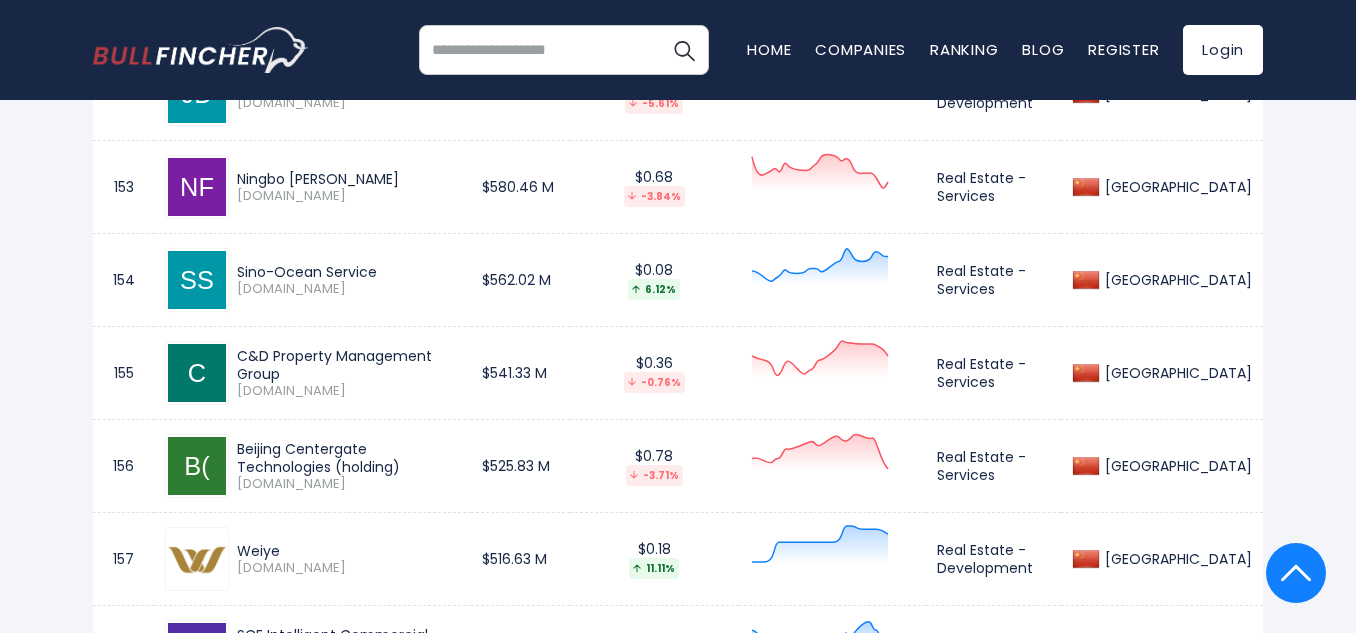 scroll, scrollTop: 15100, scrollLeft: 0, axis: vertical 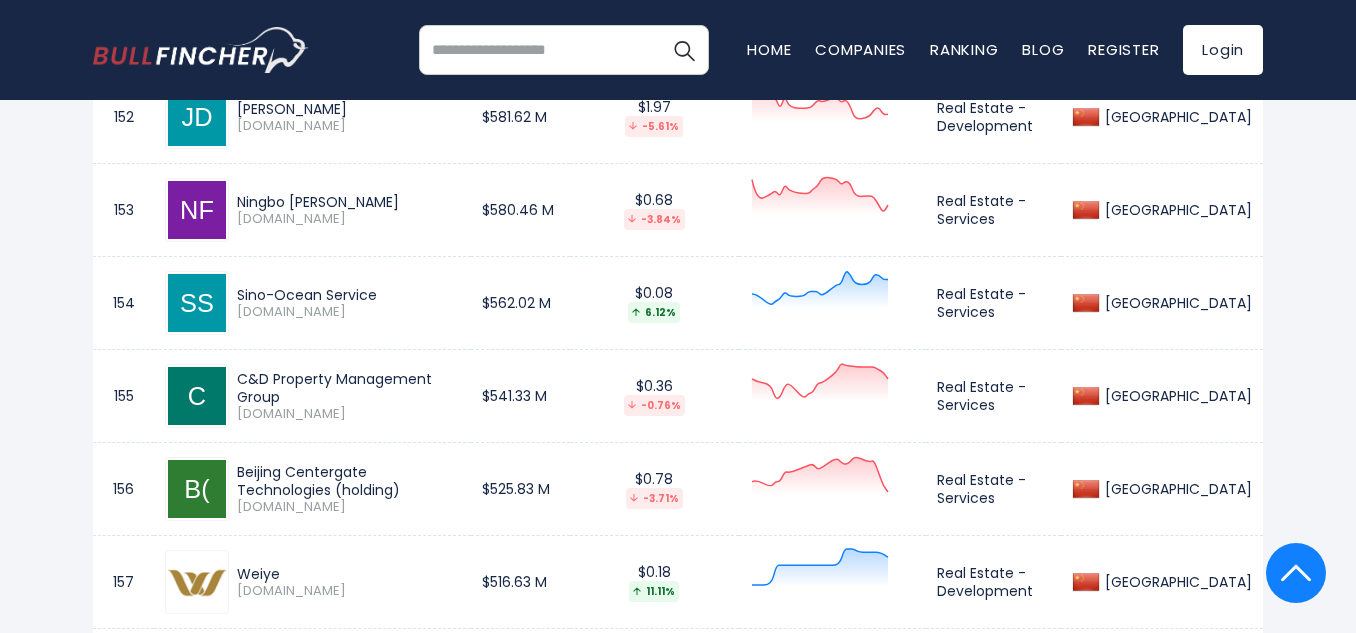 drag, startPoint x: 395, startPoint y: 282, endPoint x: 238, endPoint y: 266, distance: 157.81319 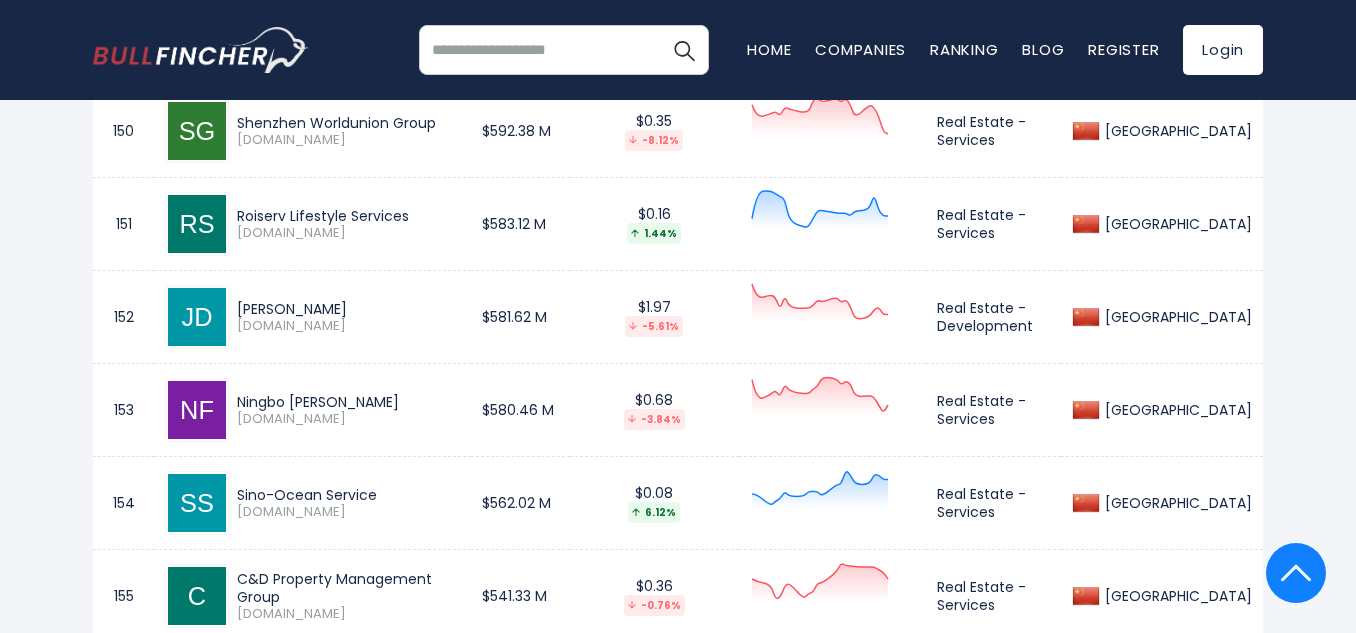 drag, startPoint x: 377, startPoint y: 299, endPoint x: 238, endPoint y: 299, distance: 139 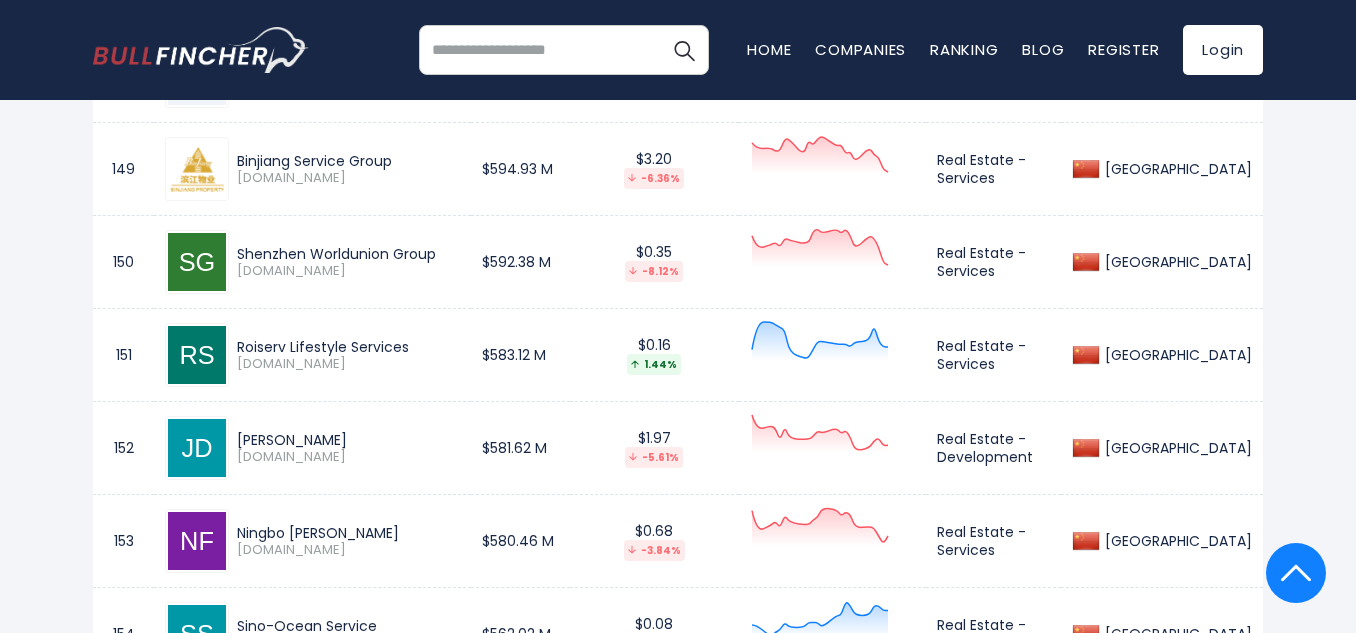 scroll, scrollTop: 14700, scrollLeft: 0, axis: vertical 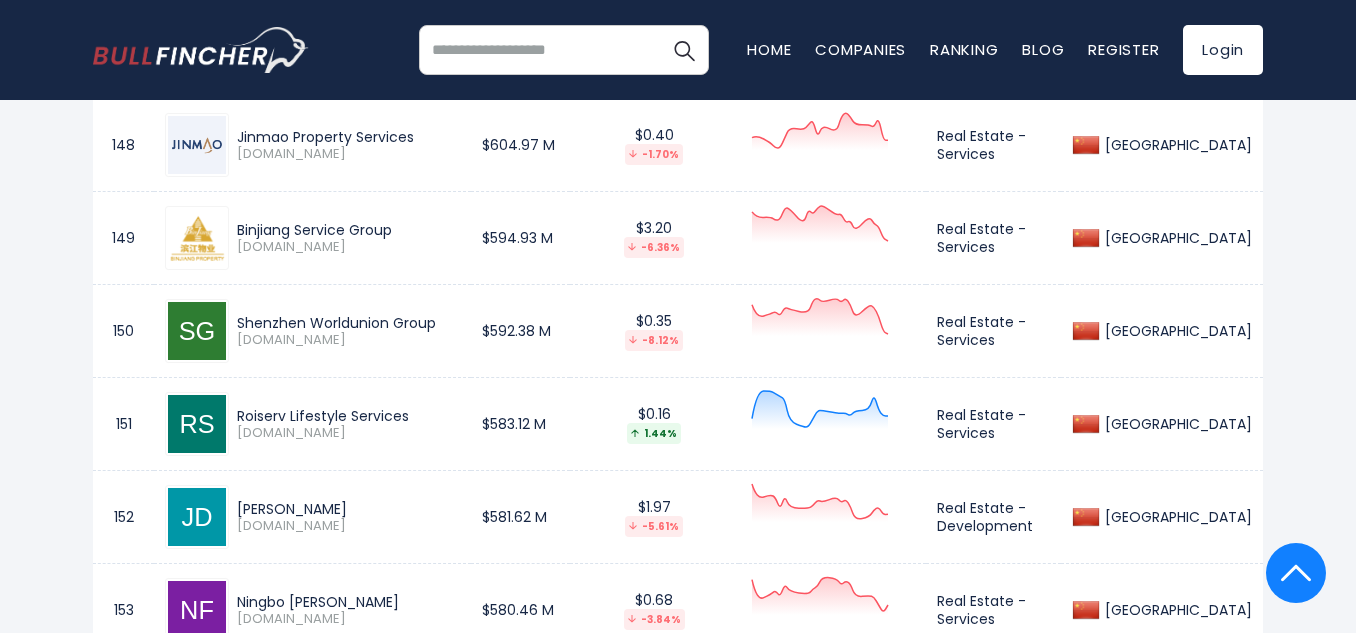drag, startPoint x: 323, startPoint y: 319, endPoint x: 239, endPoint y: 317, distance: 84.0238 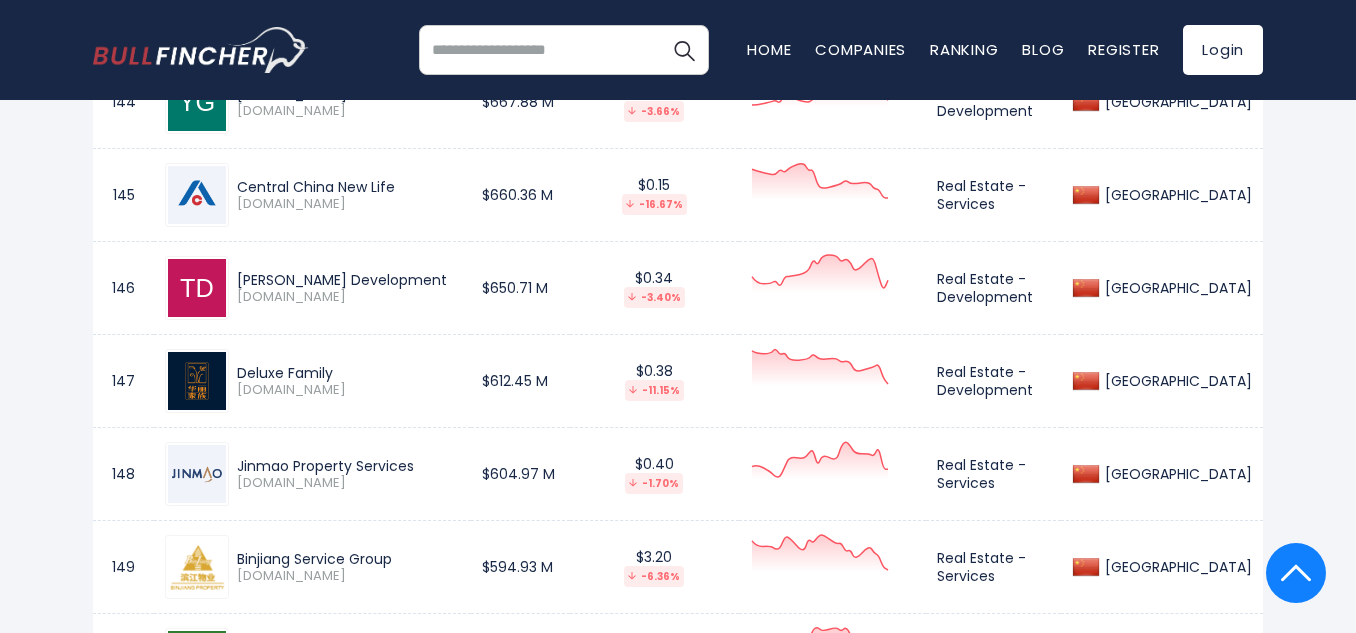 scroll, scrollTop: 14300, scrollLeft: 0, axis: vertical 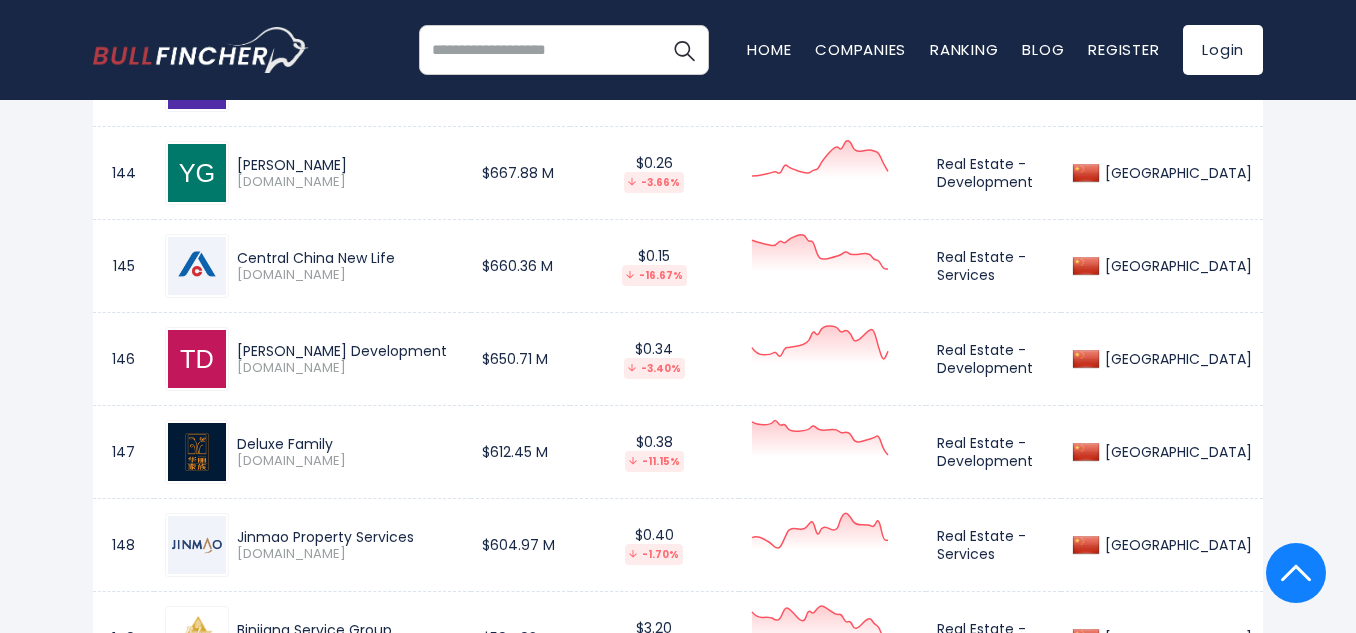 drag, startPoint x: 352, startPoint y: 434, endPoint x: 232, endPoint y: 432, distance: 120.01666 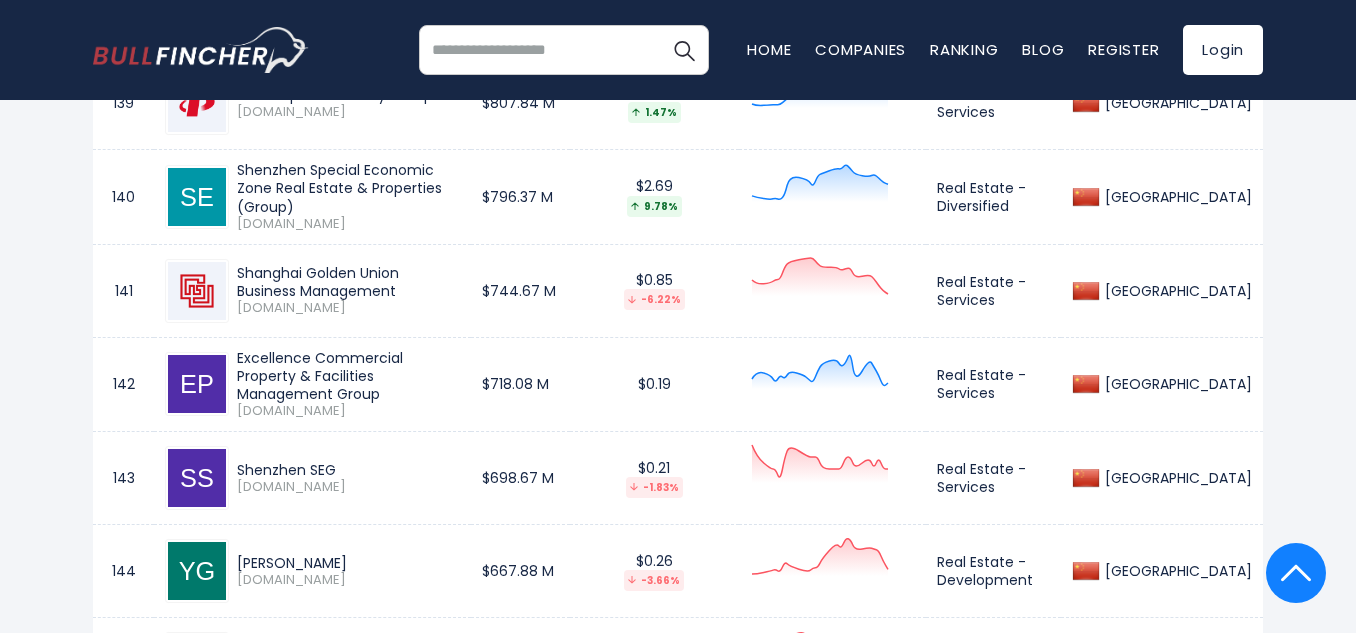 scroll, scrollTop: 13900, scrollLeft: 0, axis: vertical 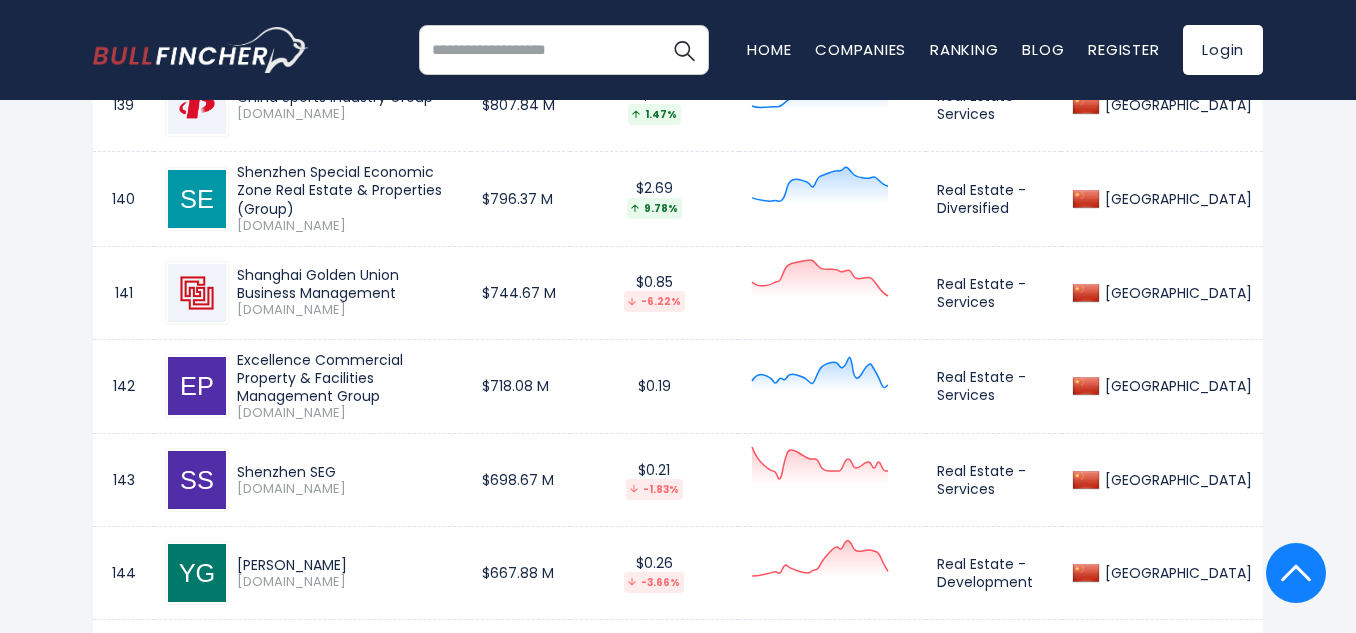 drag, startPoint x: 351, startPoint y: 462, endPoint x: 241, endPoint y: 463, distance: 110.00455 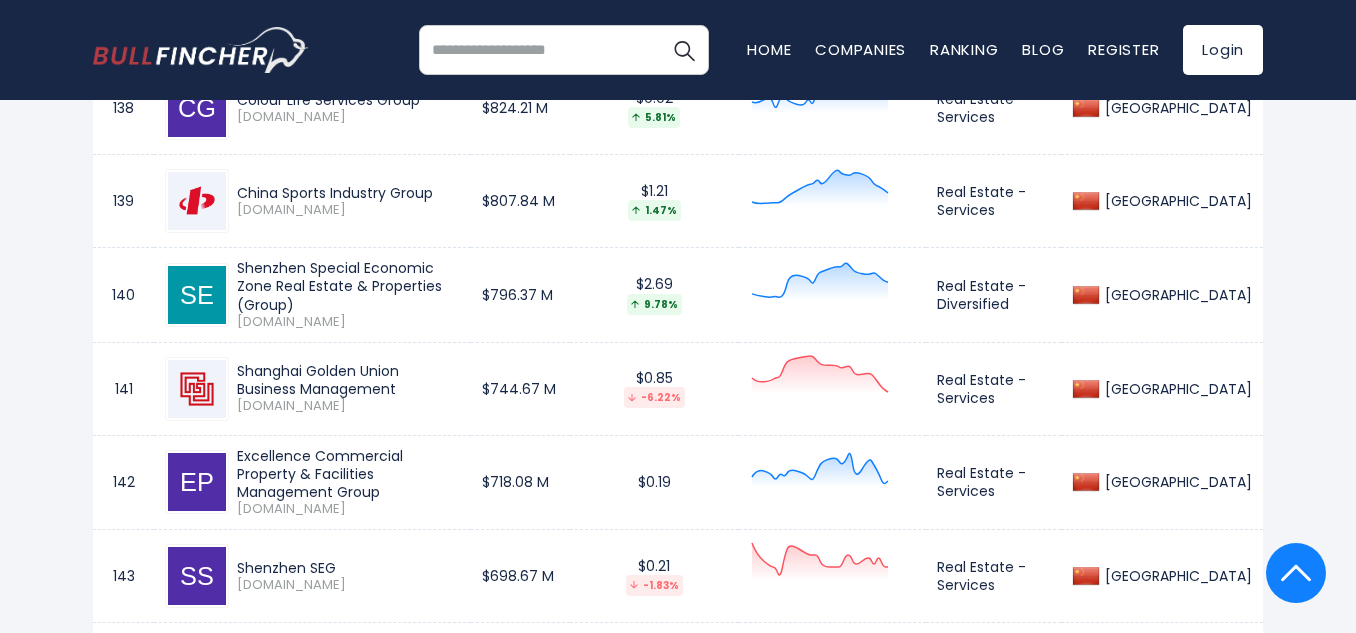 scroll, scrollTop: 13600, scrollLeft: 0, axis: vertical 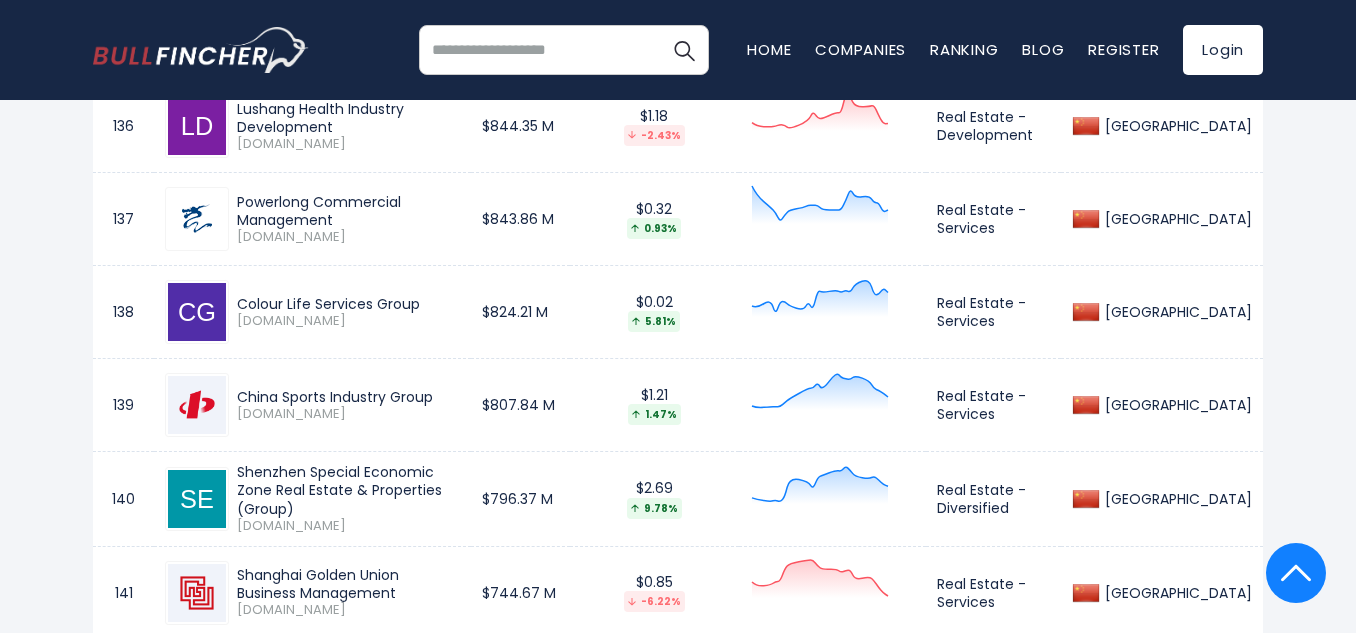 drag, startPoint x: 445, startPoint y: 391, endPoint x: 241, endPoint y: 386, distance: 204.06126 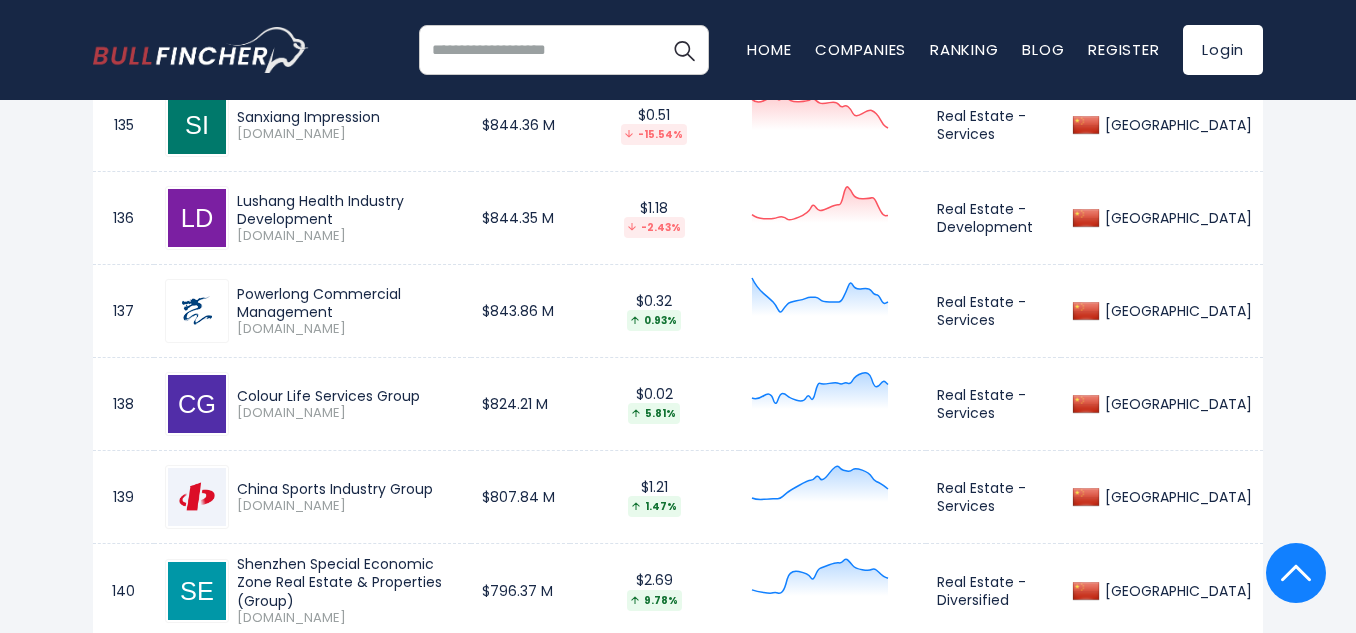 scroll, scrollTop: 13400, scrollLeft: 0, axis: vertical 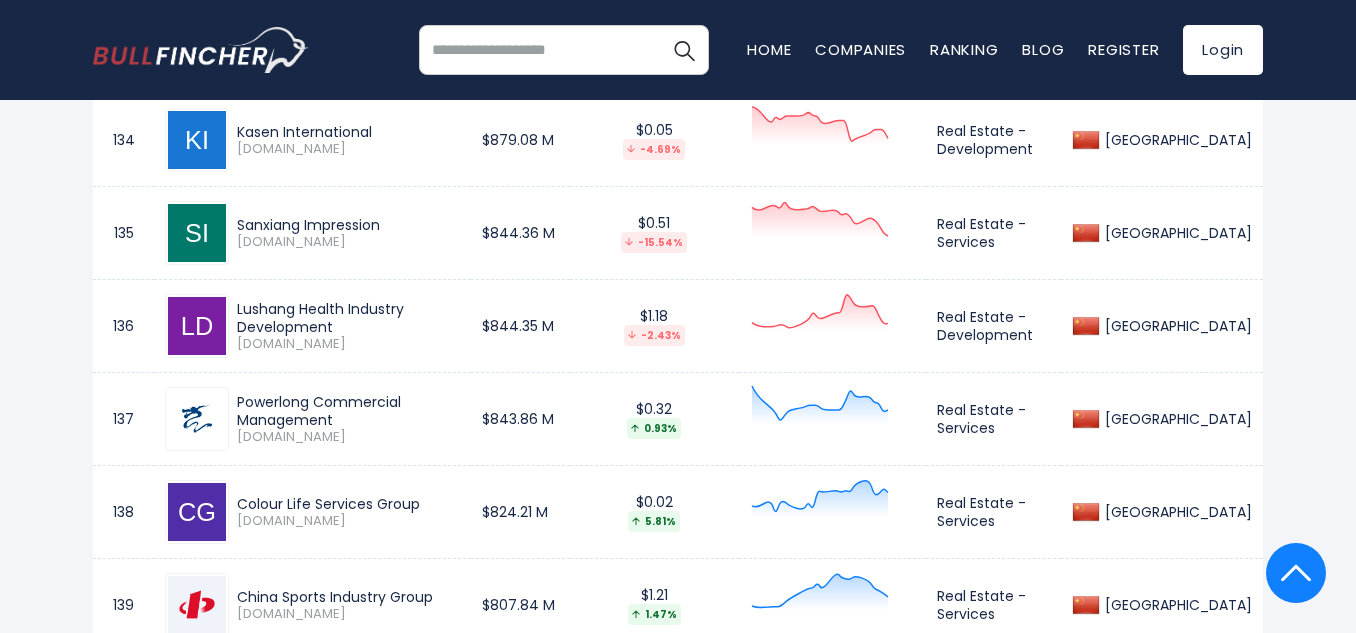 drag, startPoint x: 517, startPoint y: 401, endPoint x: 237, endPoint y: 392, distance: 280.1446 